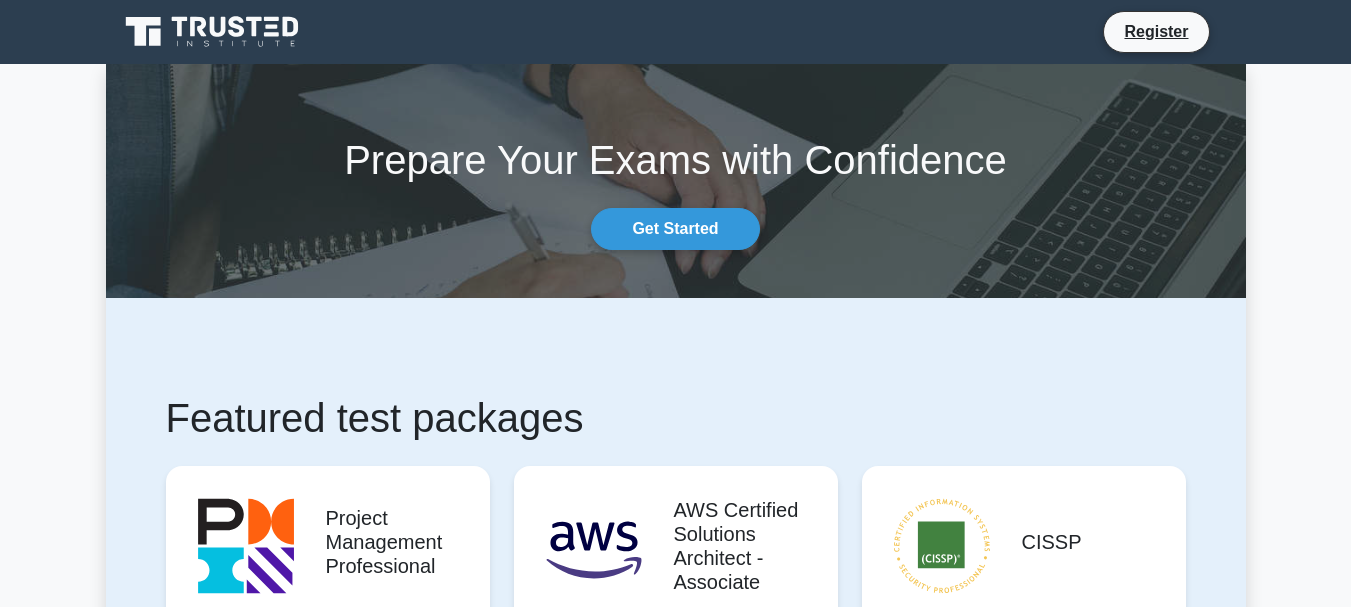 scroll, scrollTop: 0, scrollLeft: 0, axis: both 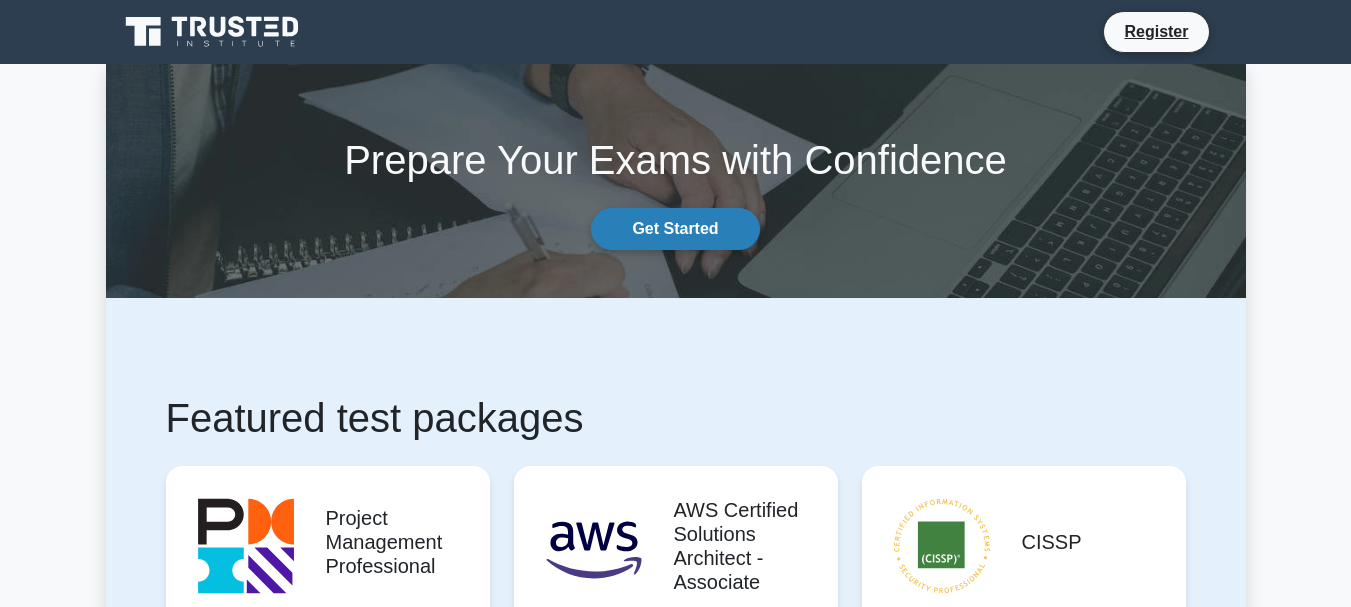 click on "Get Started" at bounding box center (675, 229) 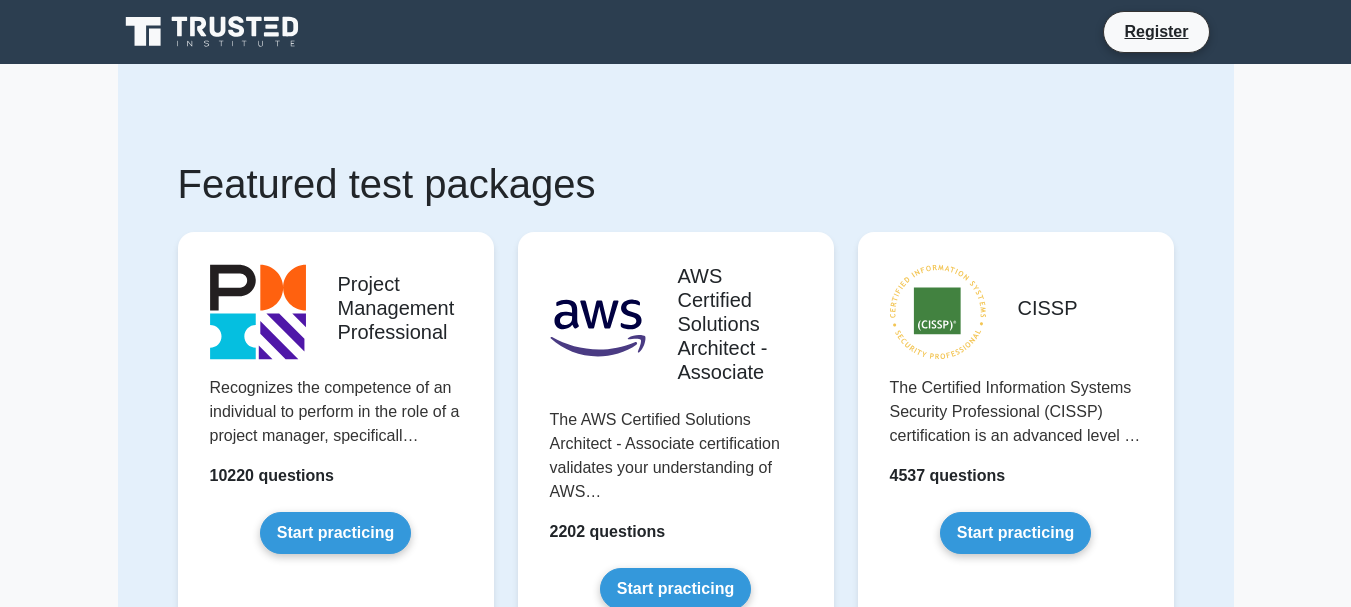 scroll, scrollTop: 0, scrollLeft: 0, axis: both 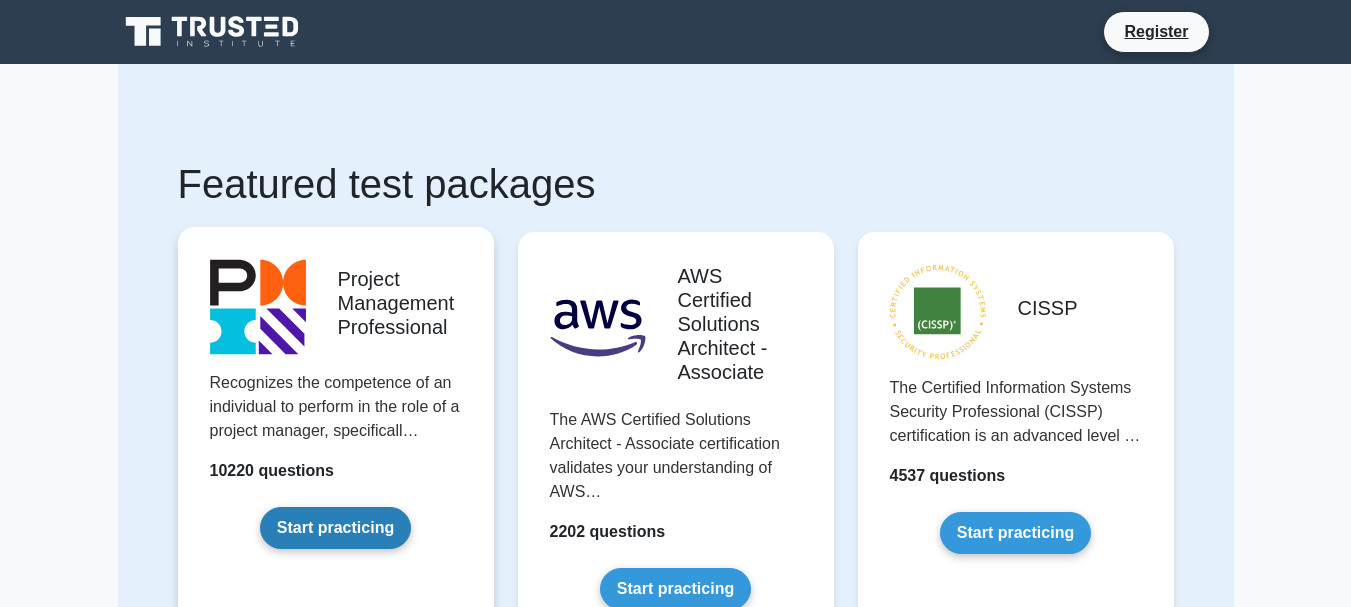 click on "Start practicing" at bounding box center [335, 528] 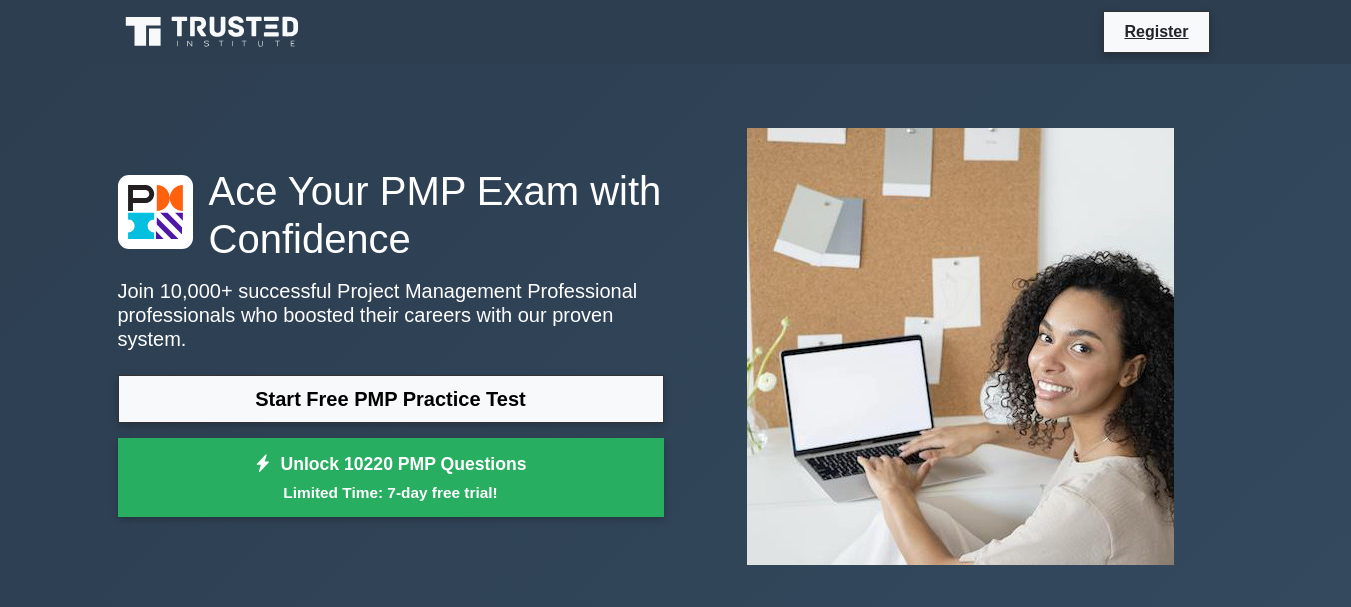 scroll, scrollTop: 0, scrollLeft: 0, axis: both 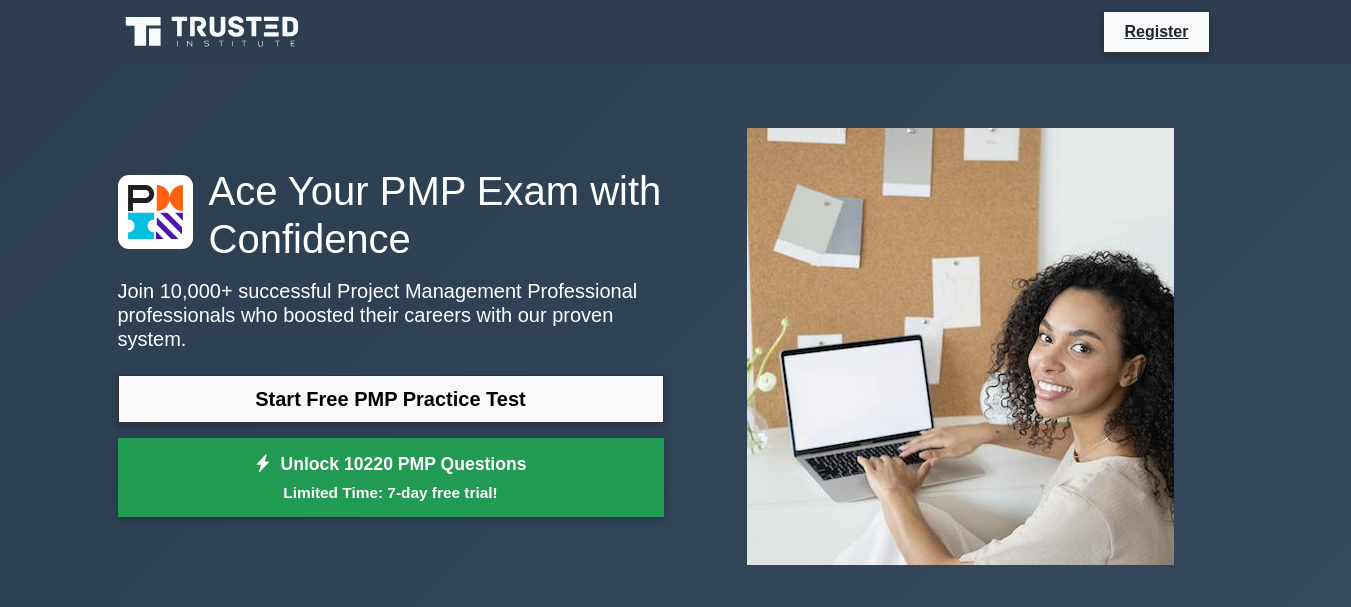 click on "Limited Time: 7-day free trial!" at bounding box center [391, 492] 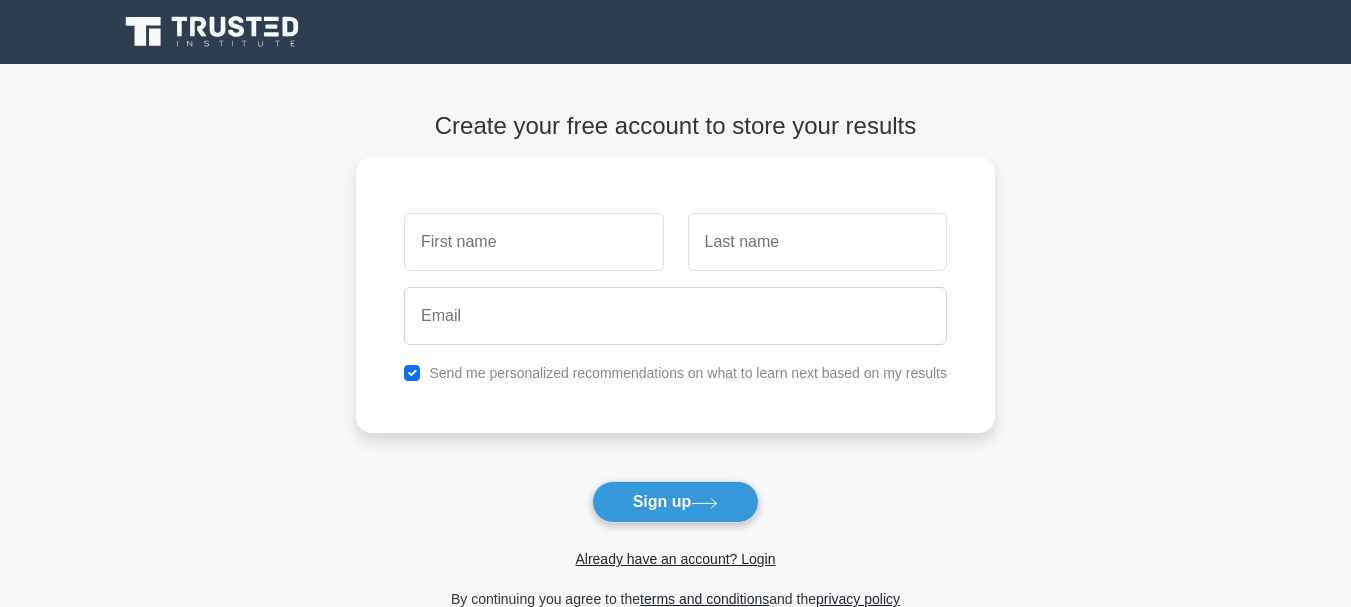 scroll, scrollTop: 0, scrollLeft: 0, axis: both 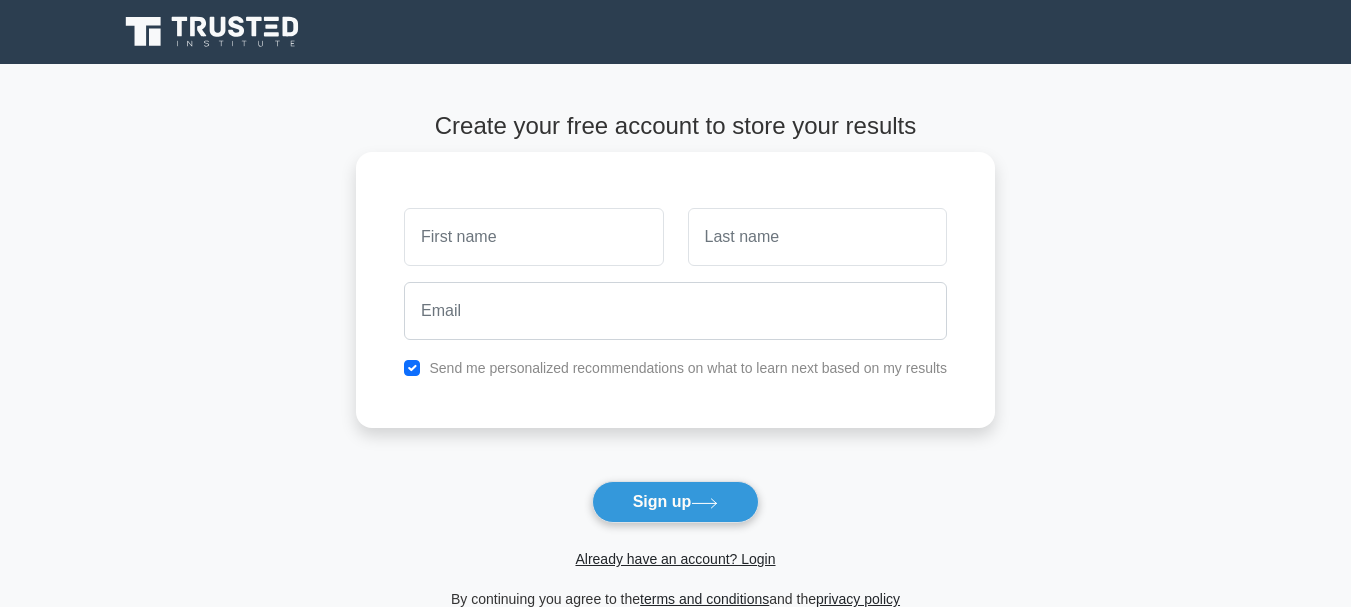 click at bounding box center [533, 237] 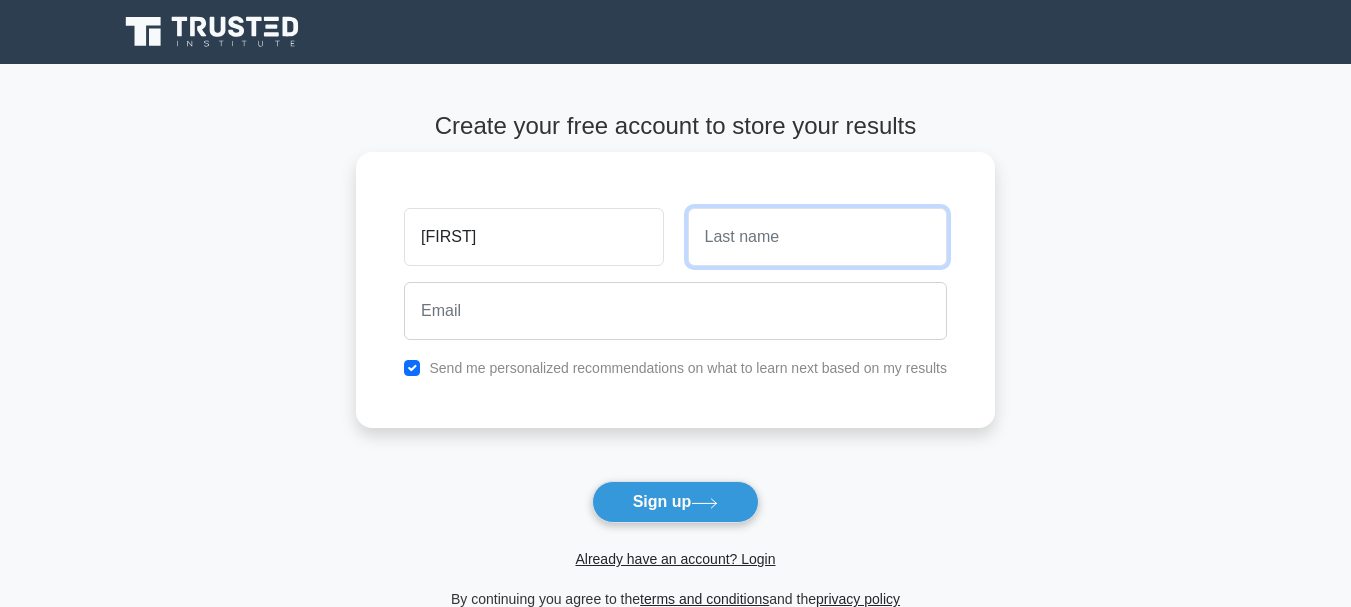 drag, startPoint x: 803, startPoint y: 234, endPoint x: 803, endPoint y: 293, distance: 59 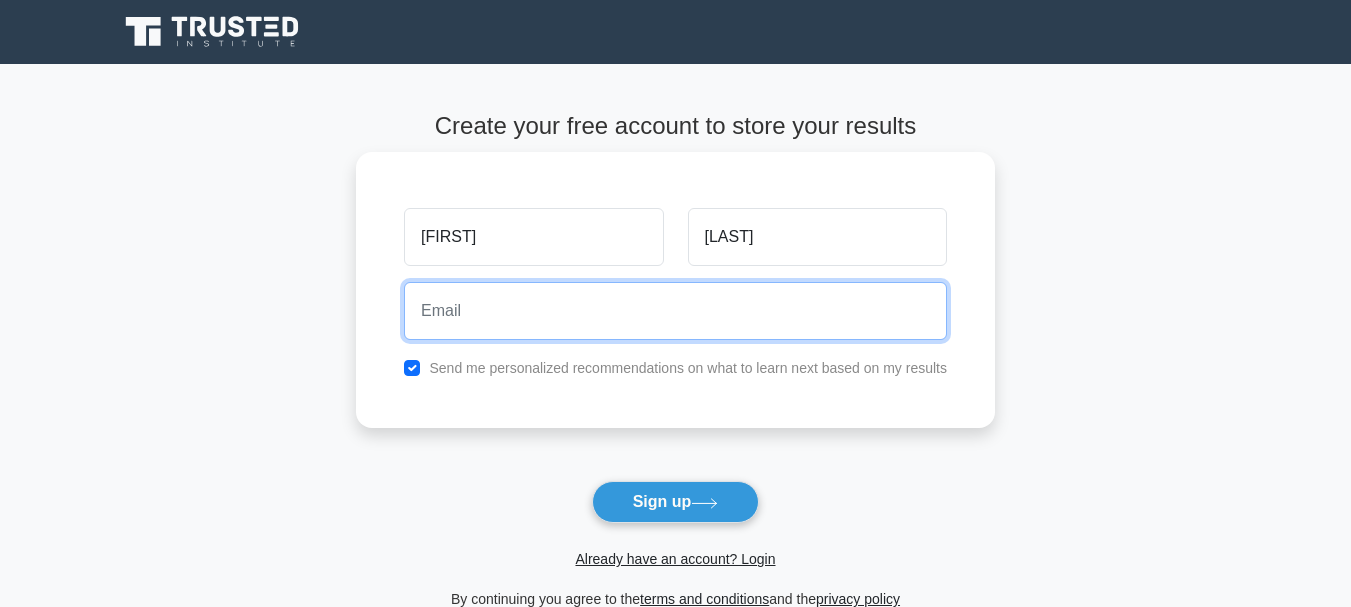 click at bounding box center (675, 311) 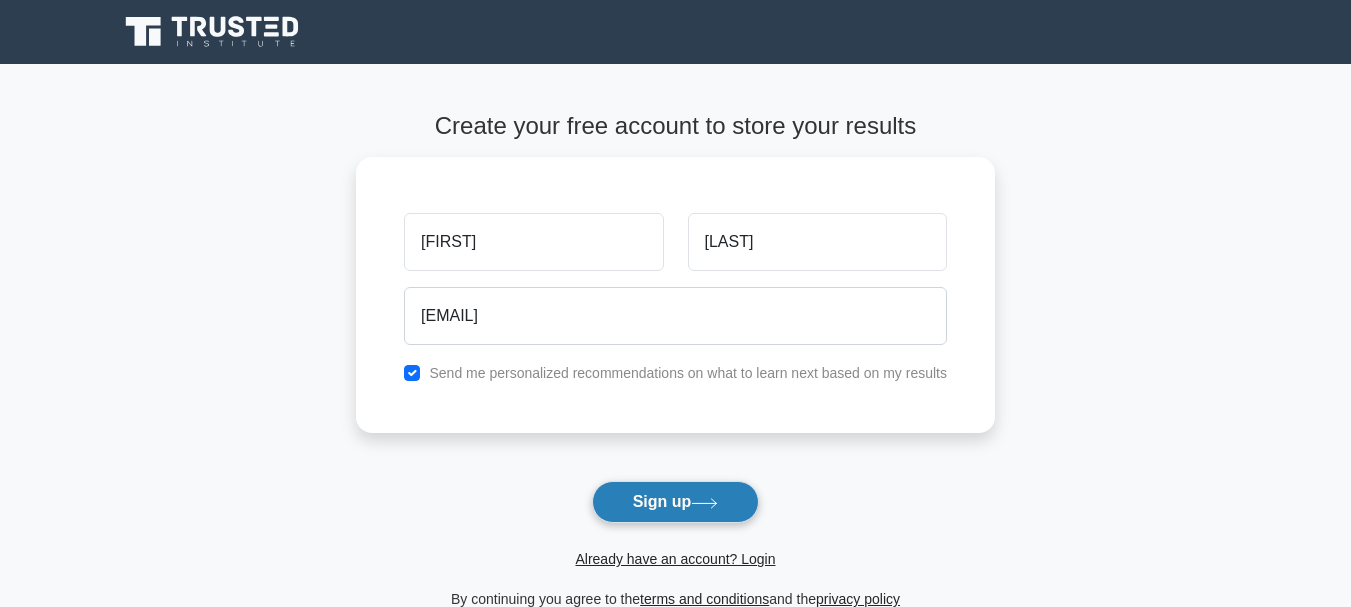 click on "Sign up" at bounding box center (676, 502) 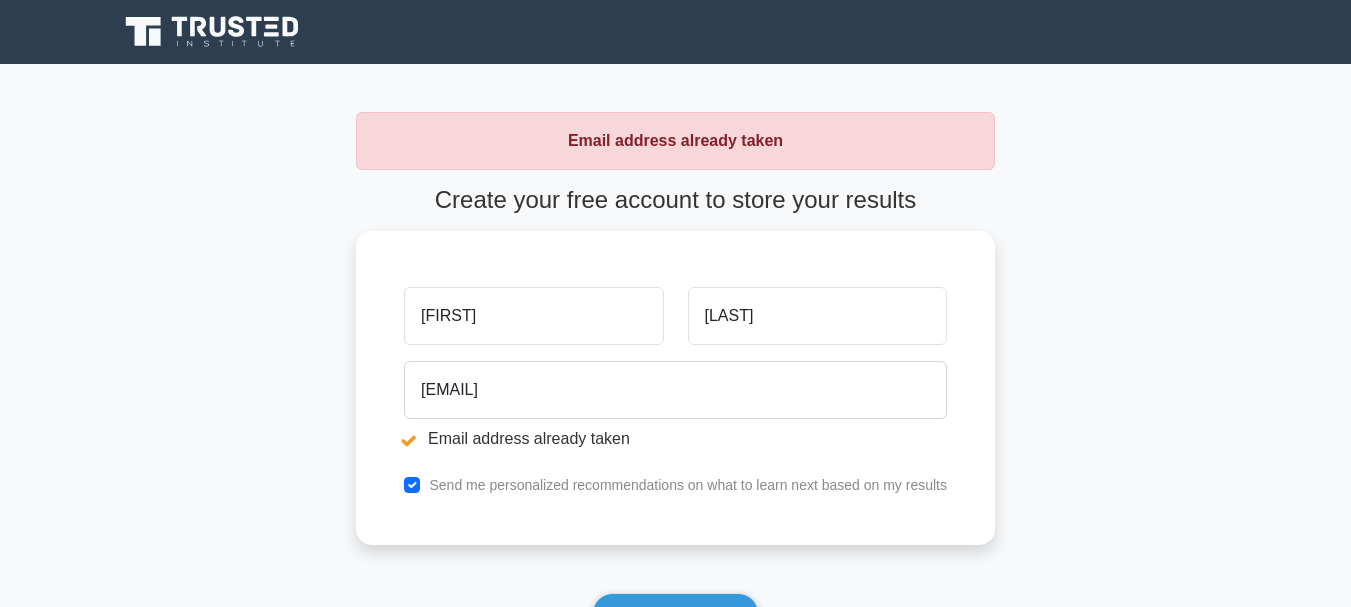 scroll, scrollTop: 0, scrollLeft: 0, axis: both 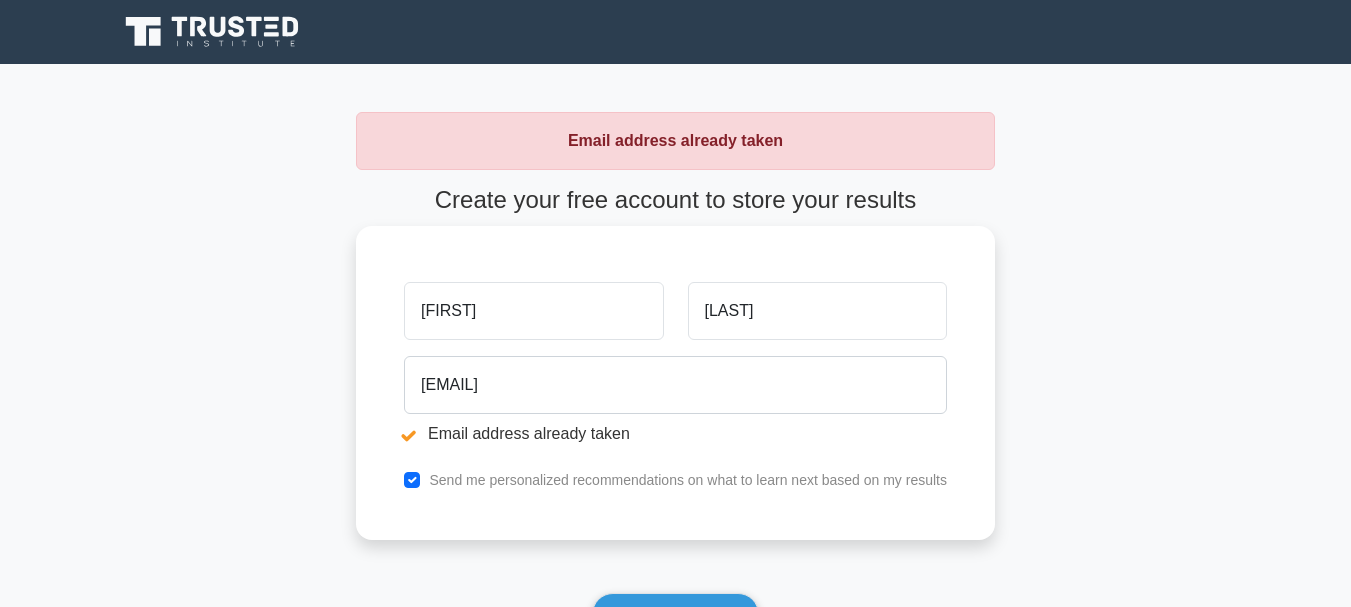 click on "Kerolus" at bounding box center (533, 311) 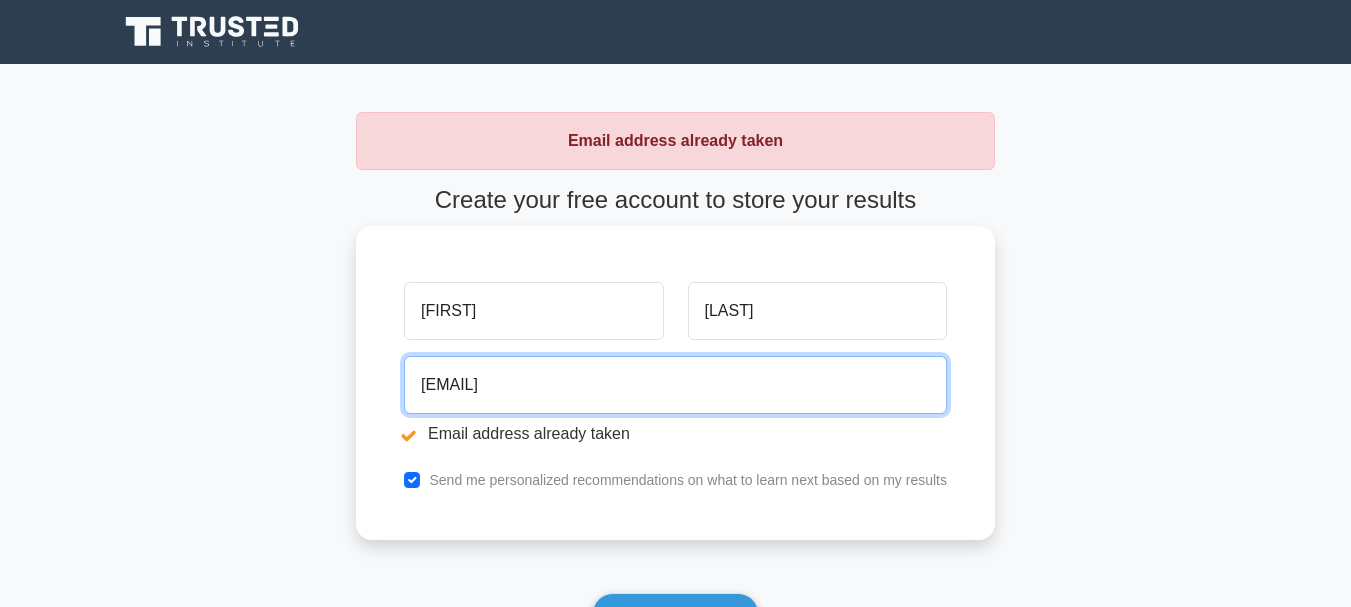 click on "Kerolosnabil583@gmail.com" at bounding box center (675, 385) 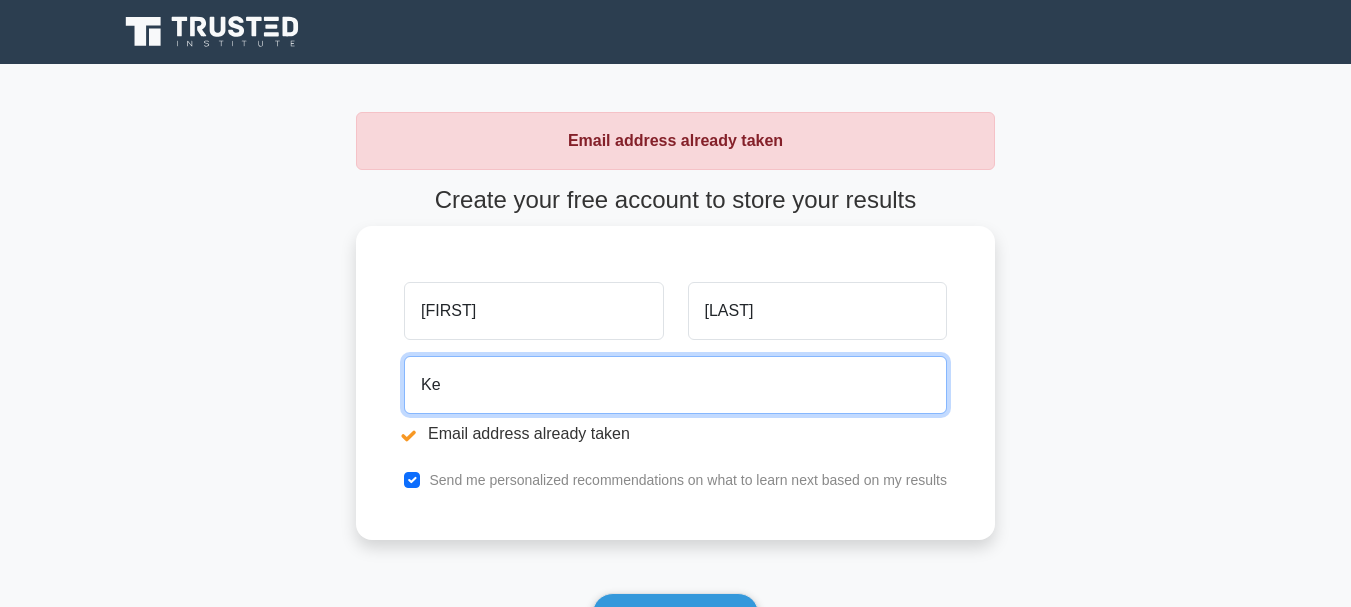 type on "K" 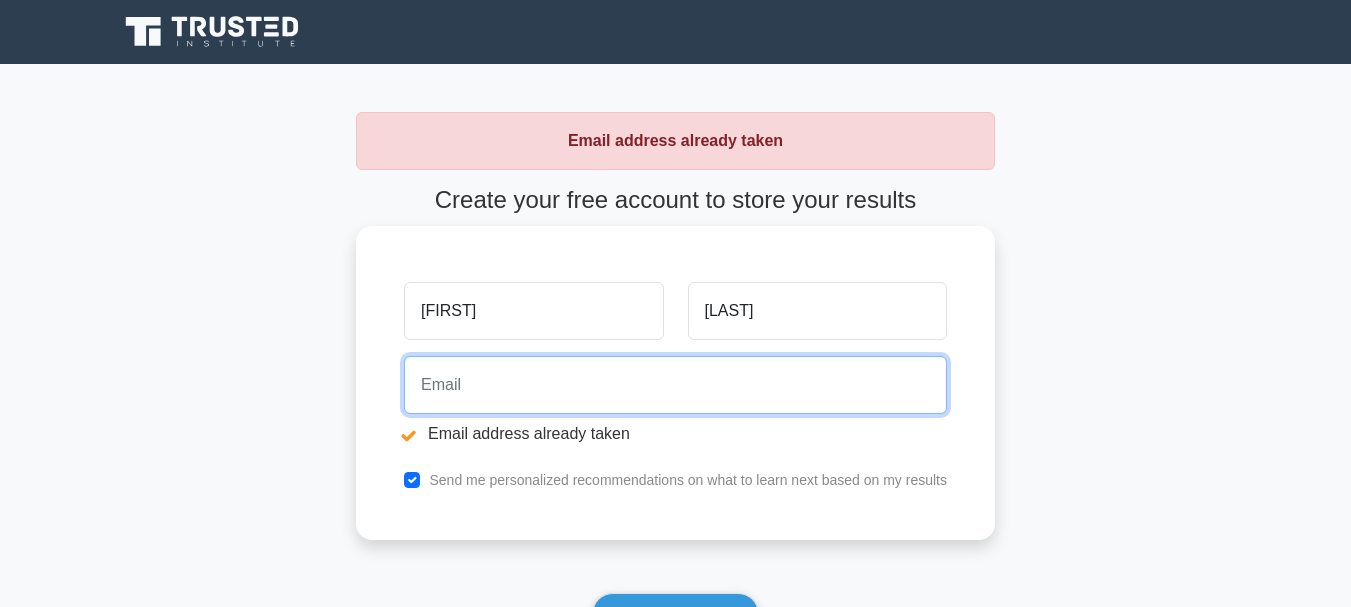 click at bounding box center [675, 385] 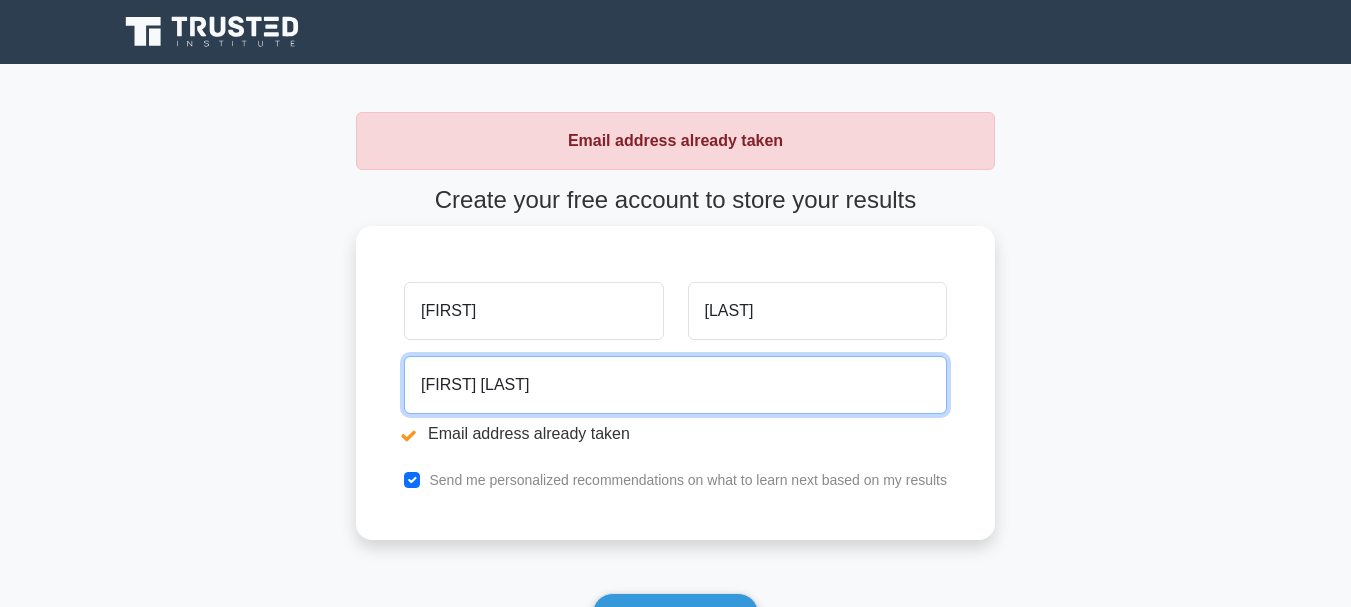 drag, startPoint x: 519, startPoint y: 394, endPoint x: 409, endPoint y: 359, distance: 115.43397 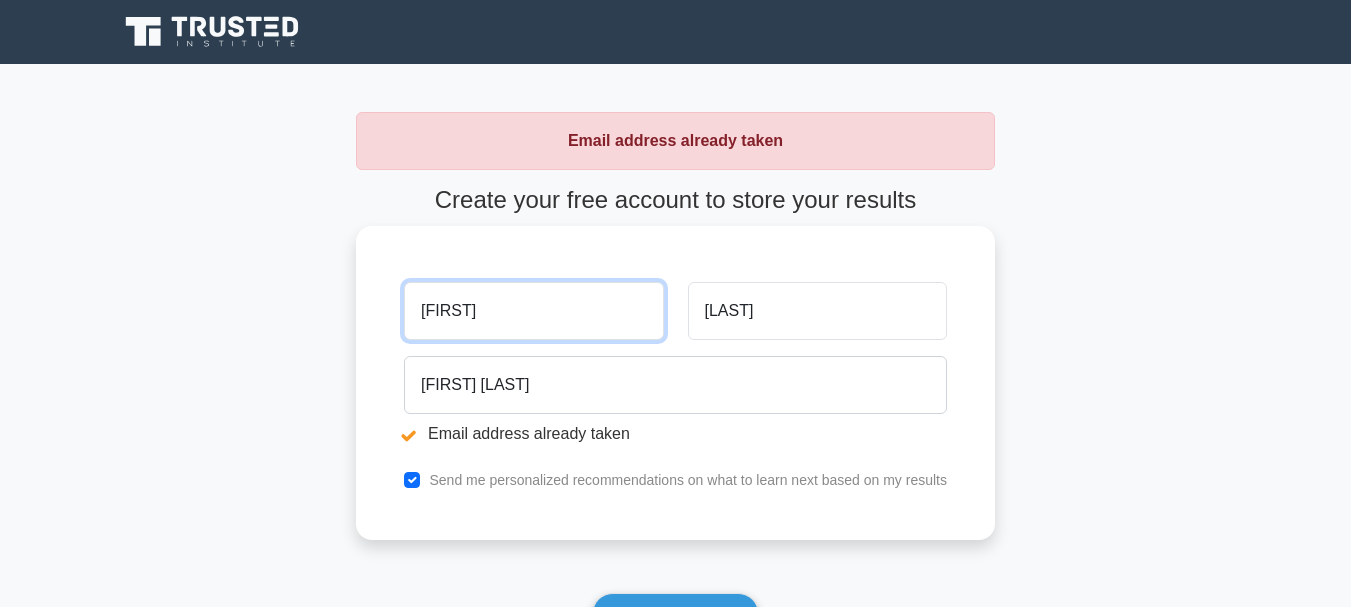 drag, startPoint x: 520, startPoint y: 298, endPoint x: 366, endPoint y: 294, distance: 154.05194 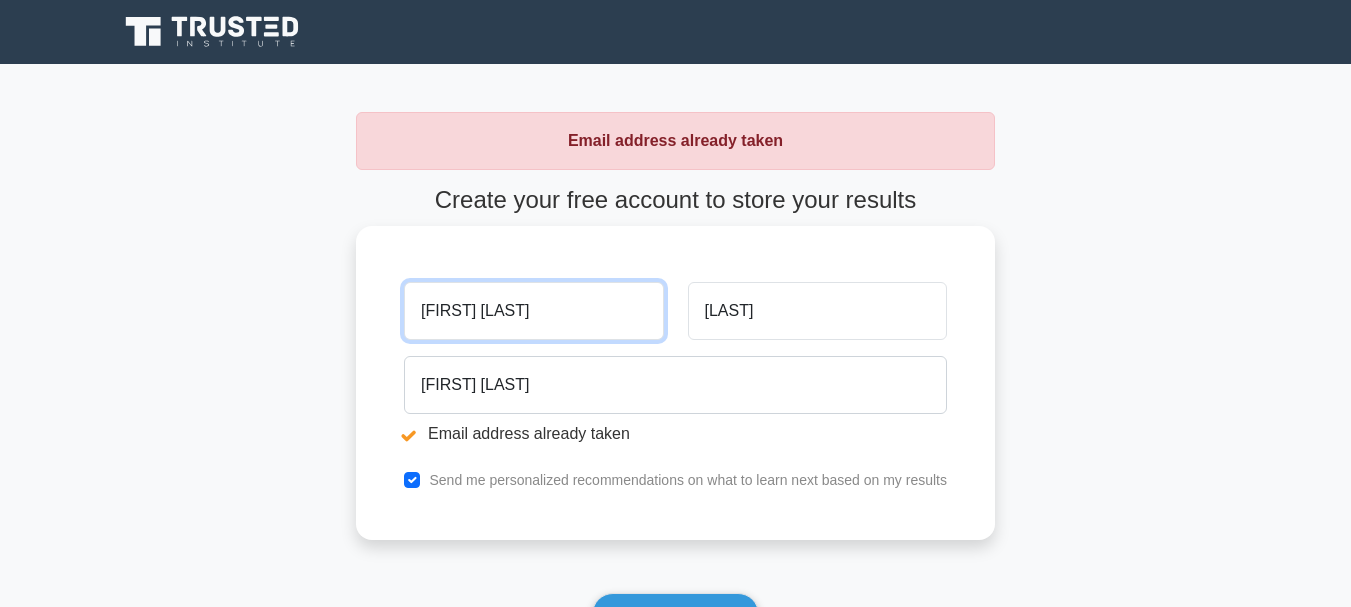 click on "kyrolos Nabil" at bounding box center [533, 311] 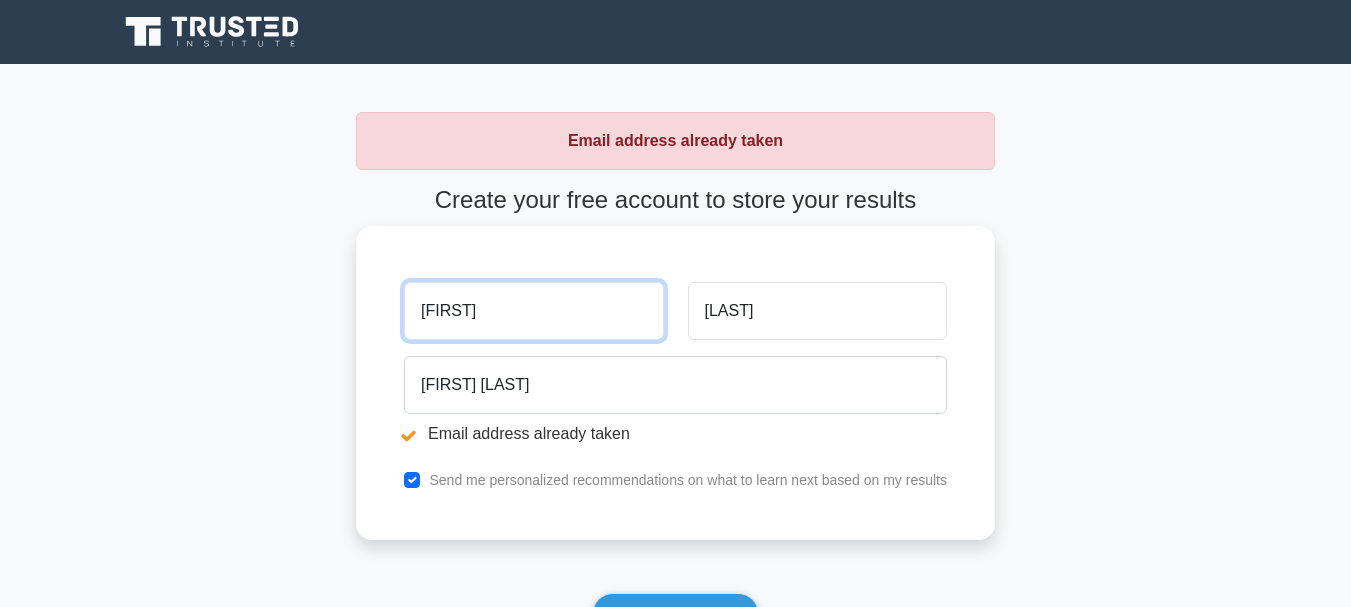 type on "kyrolos" 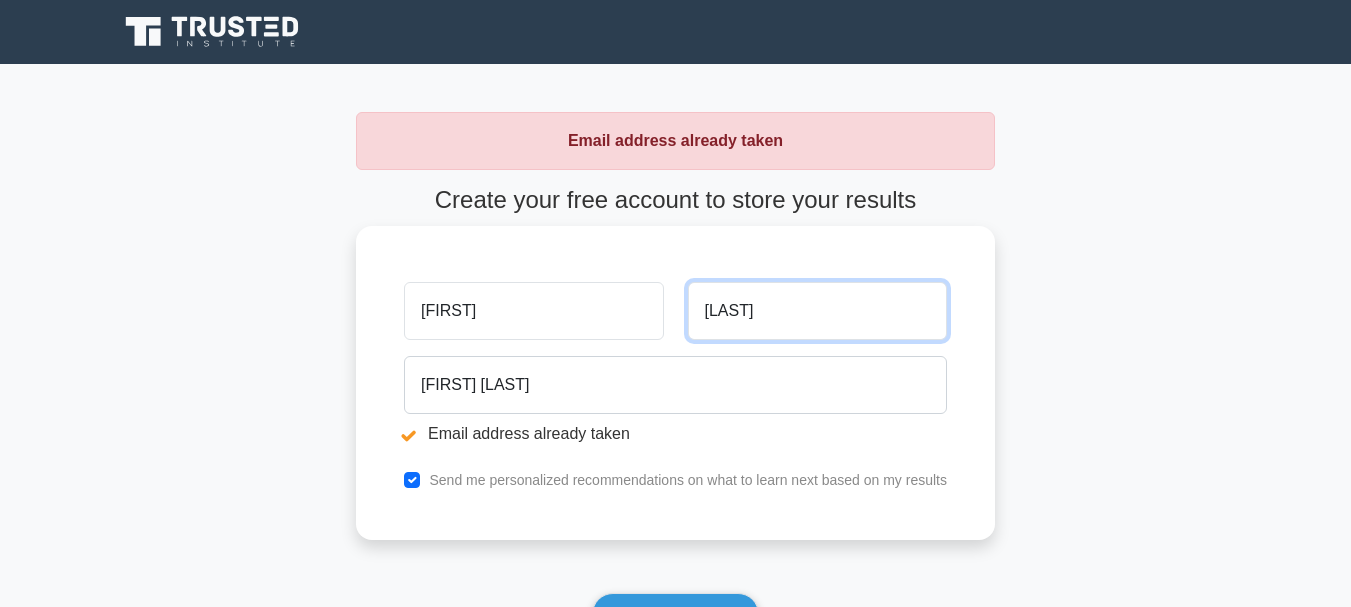 drag, startPoint x: 770, startPoint y: 308, endPoint x: 702, endPoint y: 305, distance: 68.06615 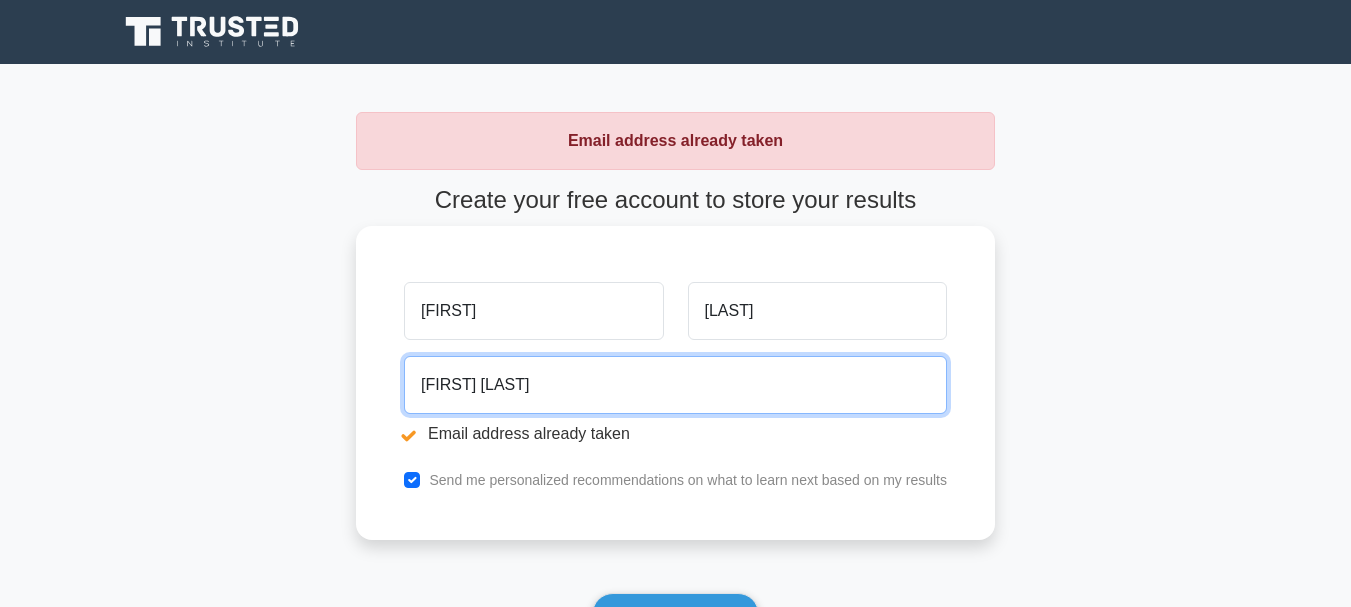 click on "kyrolos Nabil" at bounding box center [675, 385] 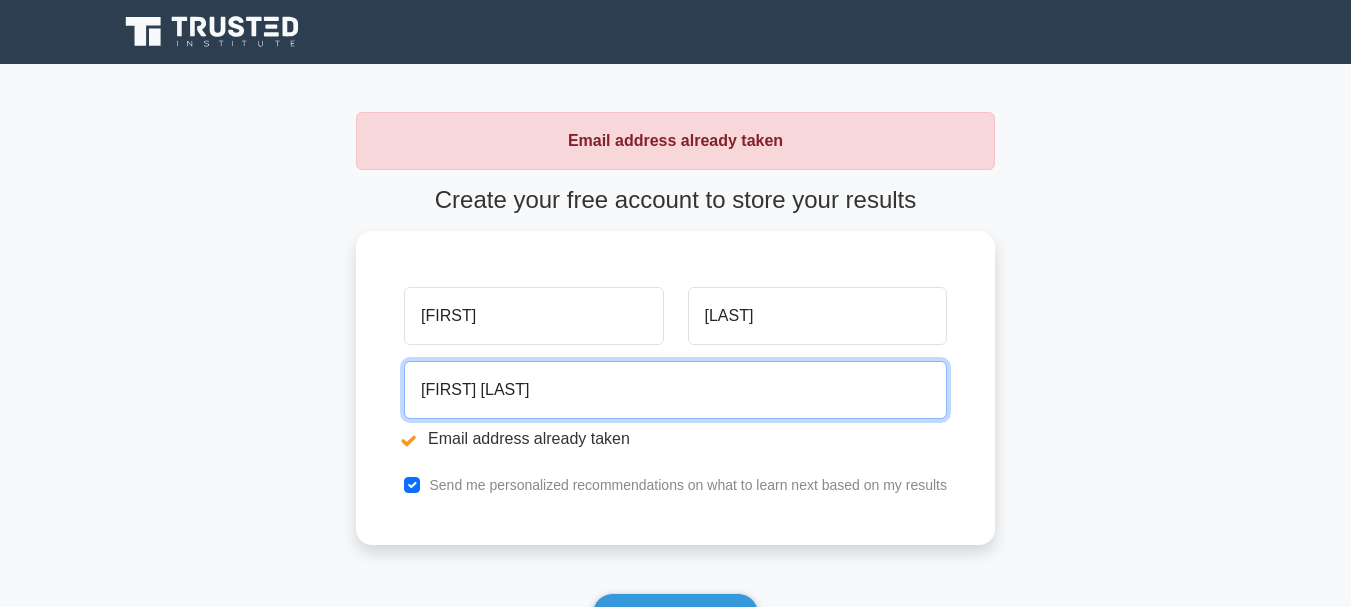 drag, startPoint x: 559, startPoint y: 380, endPoint x: 305, endPoint y: 349, distance: 255.88474 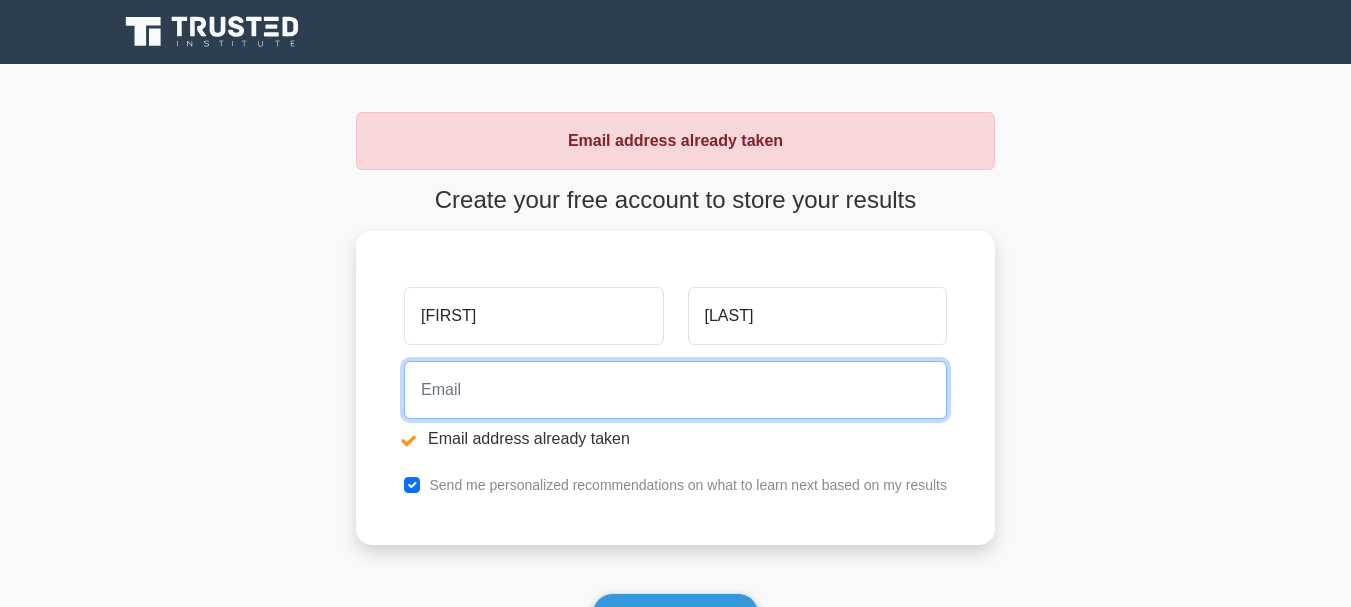 type on "ن" 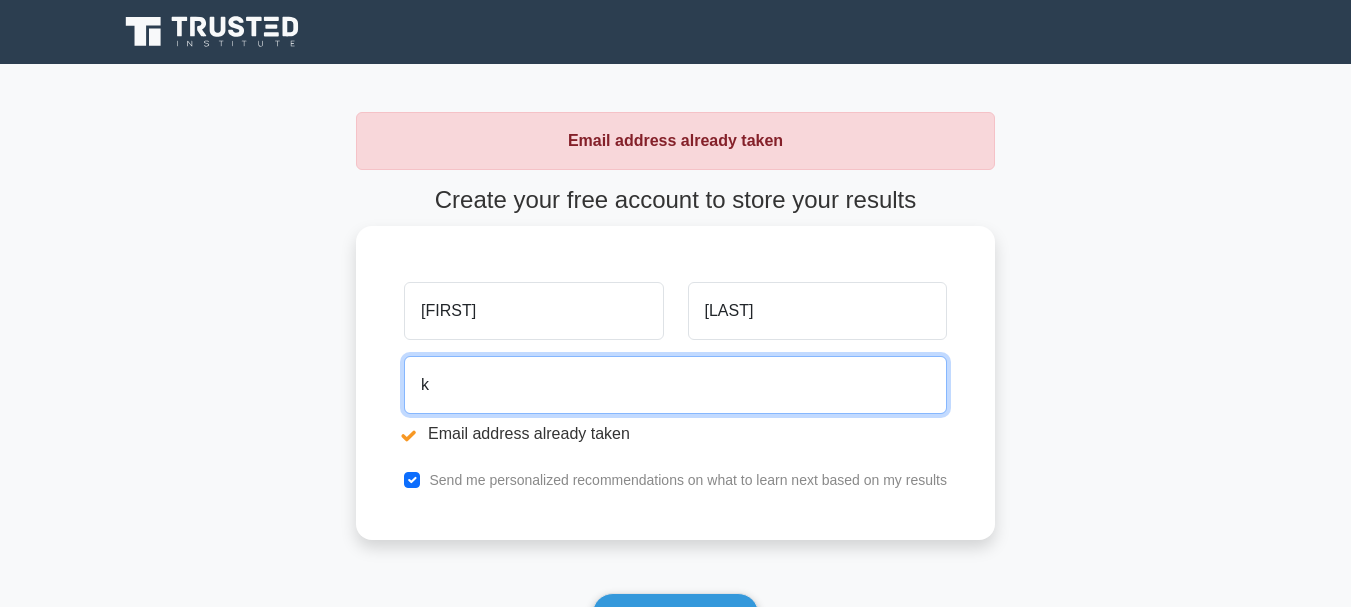 type on "kerolosnabil583@gmail.com" 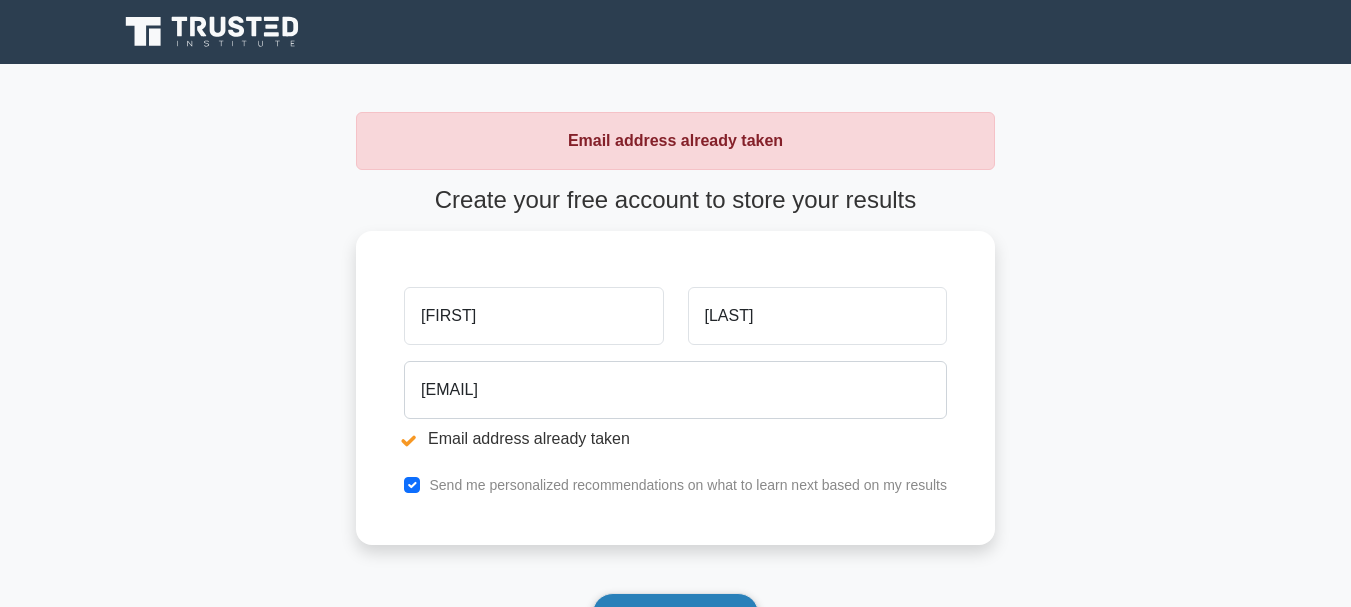 click on "Sign up" at bounding box center [676, 614] 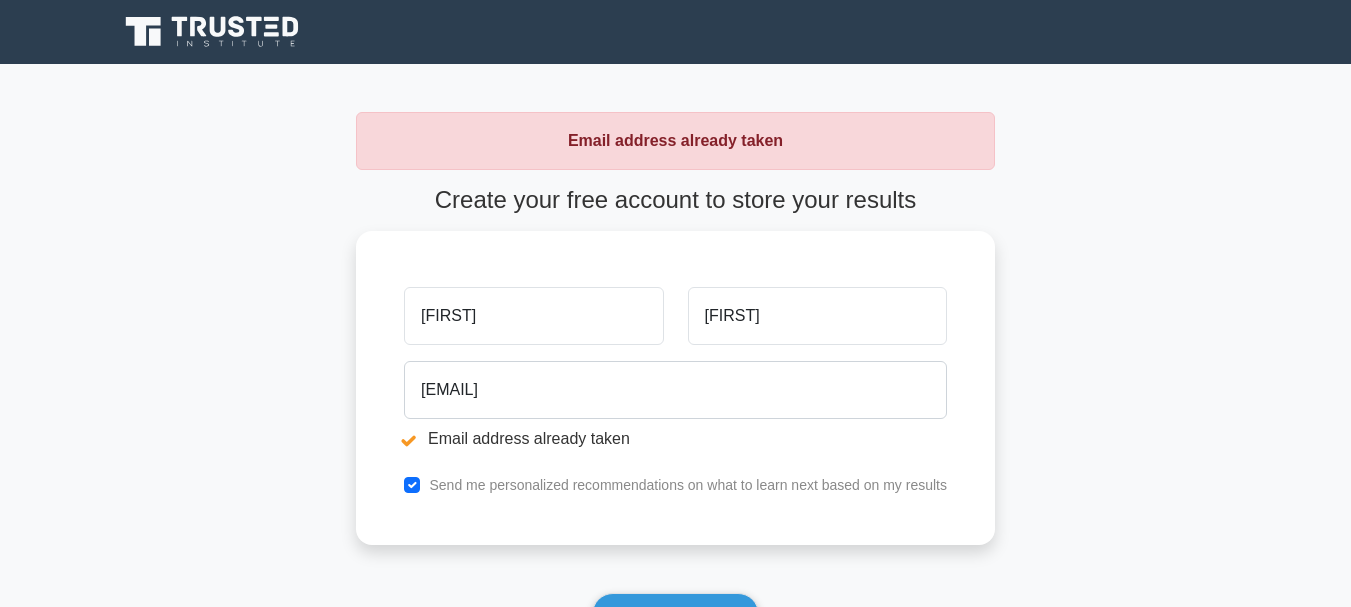 scroll, scrollTop: 0, scrollLeft: 0, axis: both 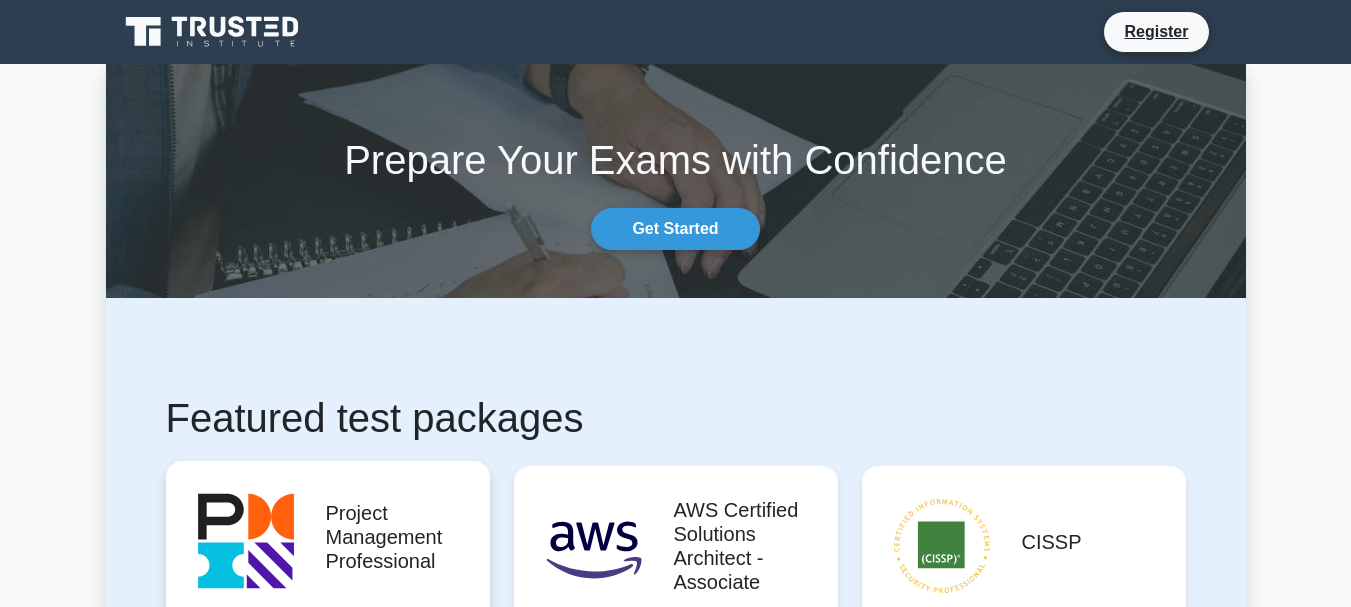 click on "Start practicing" at bounding box center [327, 762] 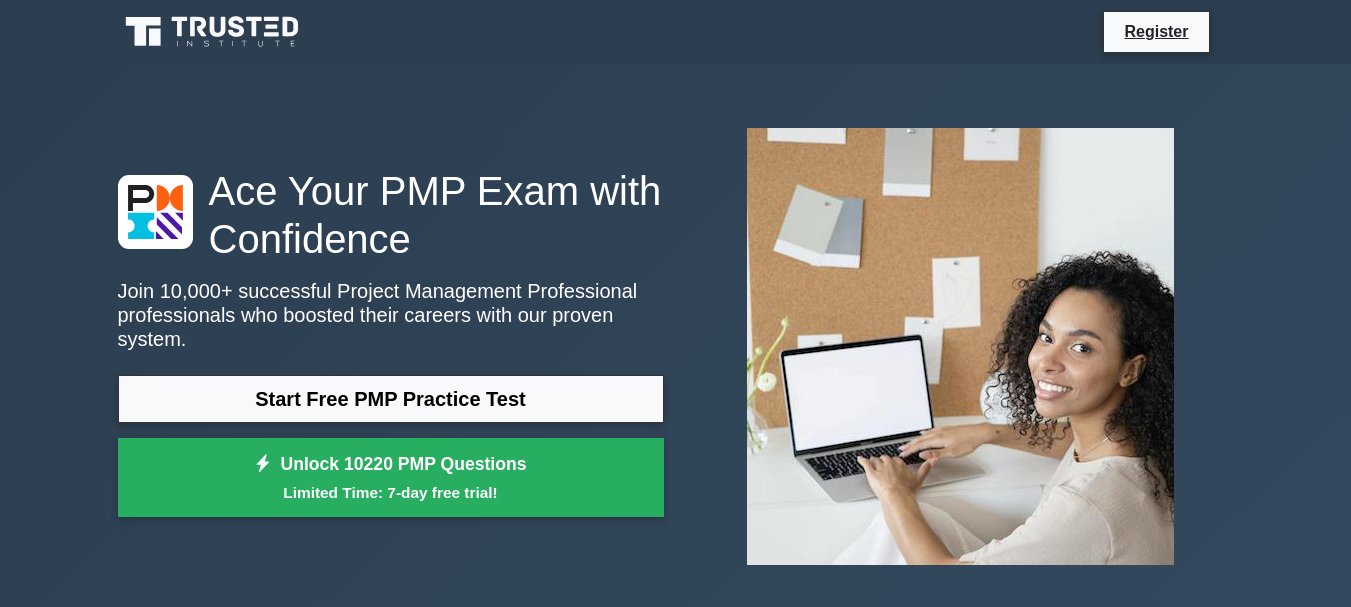 scroll, scrollTop: 0, scrollLeft: 0, axis: both 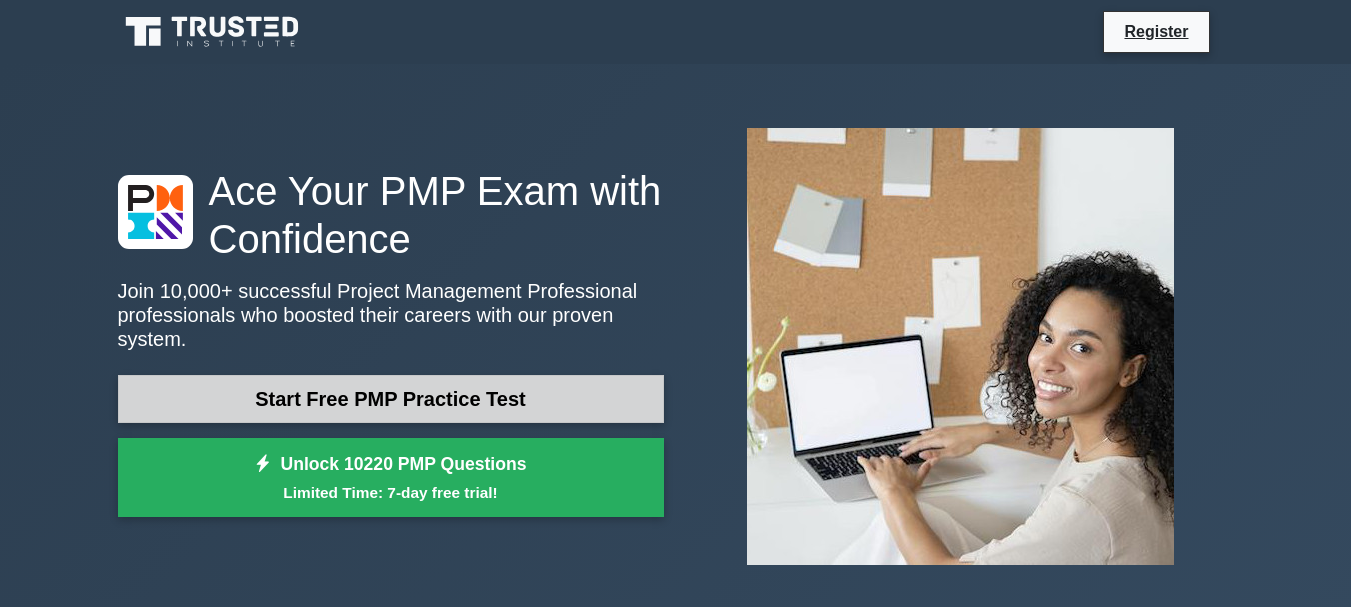click on "Start Free PMP Practice Test" at bounding box center [391, 399] 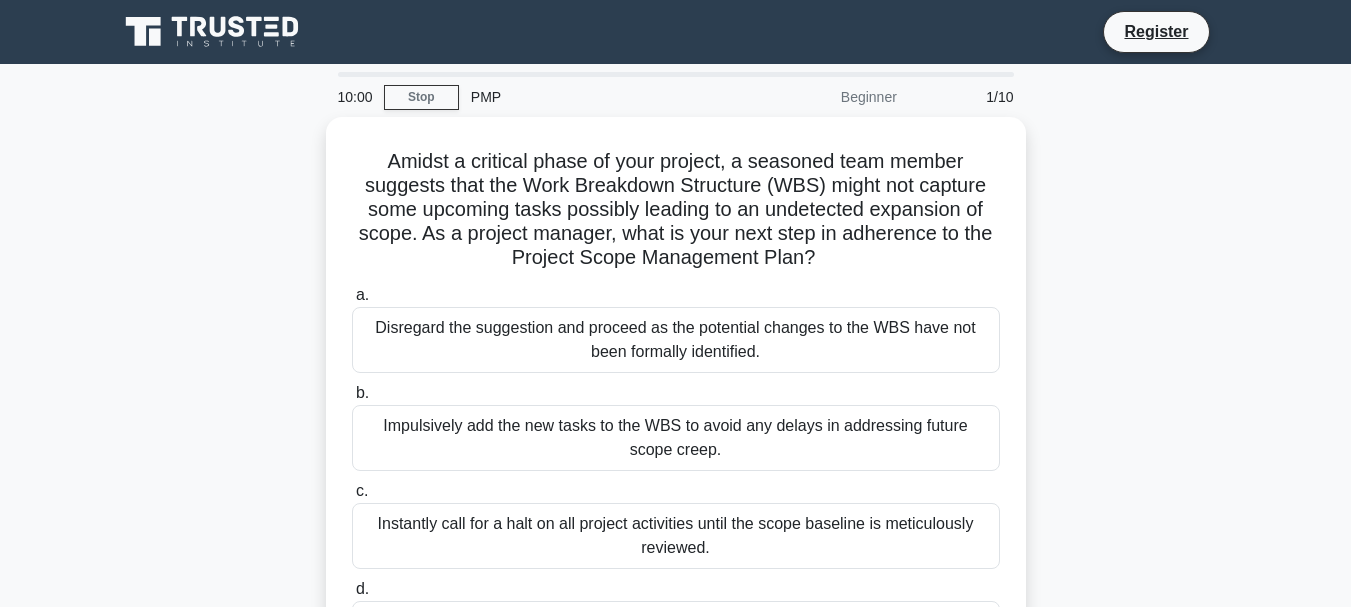 scroll, scrollTop: 0, scrollLeft: 0, axis: both 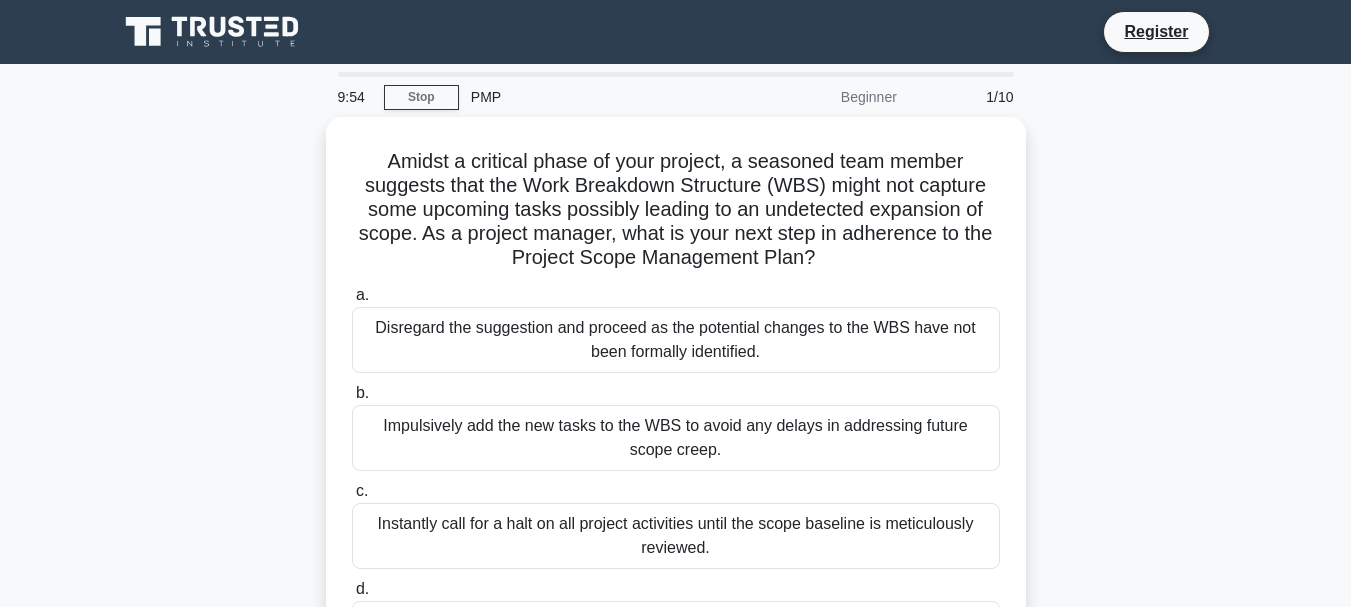 click on "PMP" at bounding box center (596, 97) 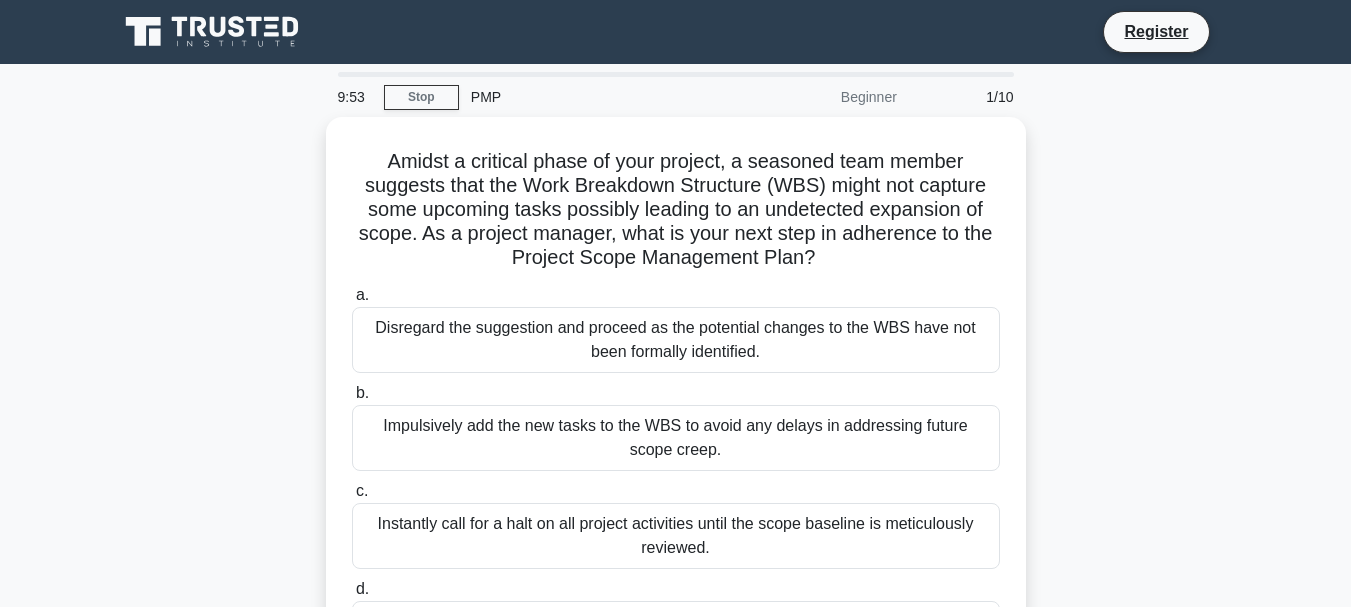 click on "PMP" at bounding box center [596, 97] 